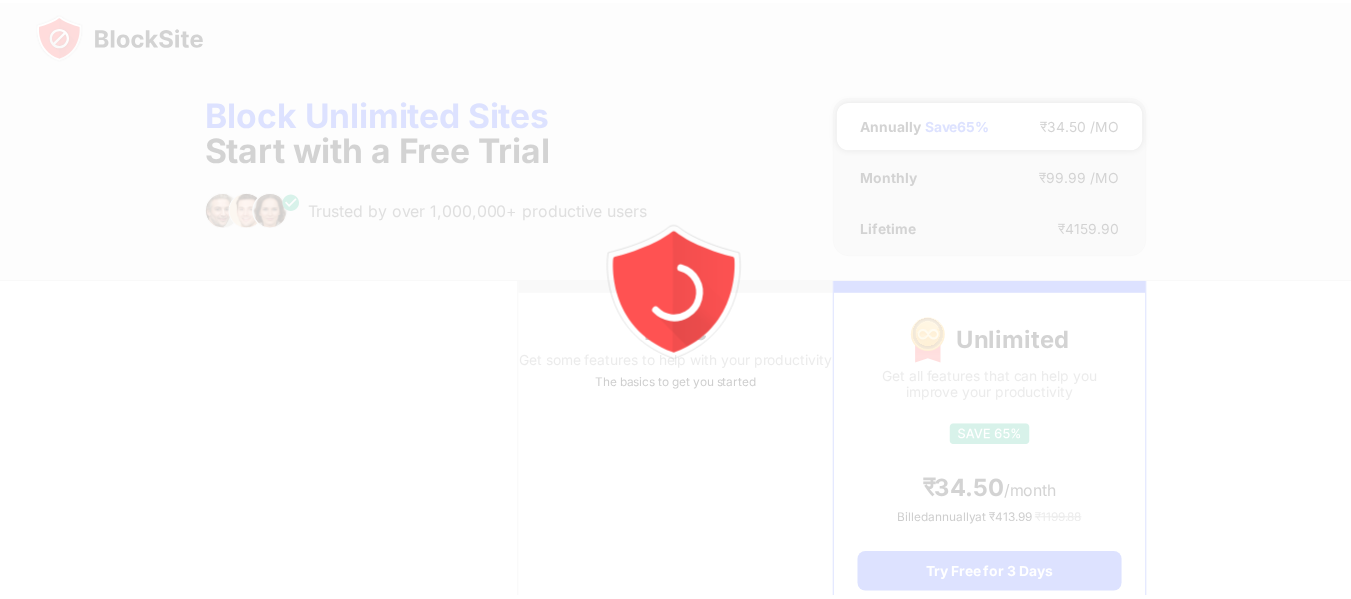 scroll, scrollTop: 0, scrollLeft: 0, axis: both 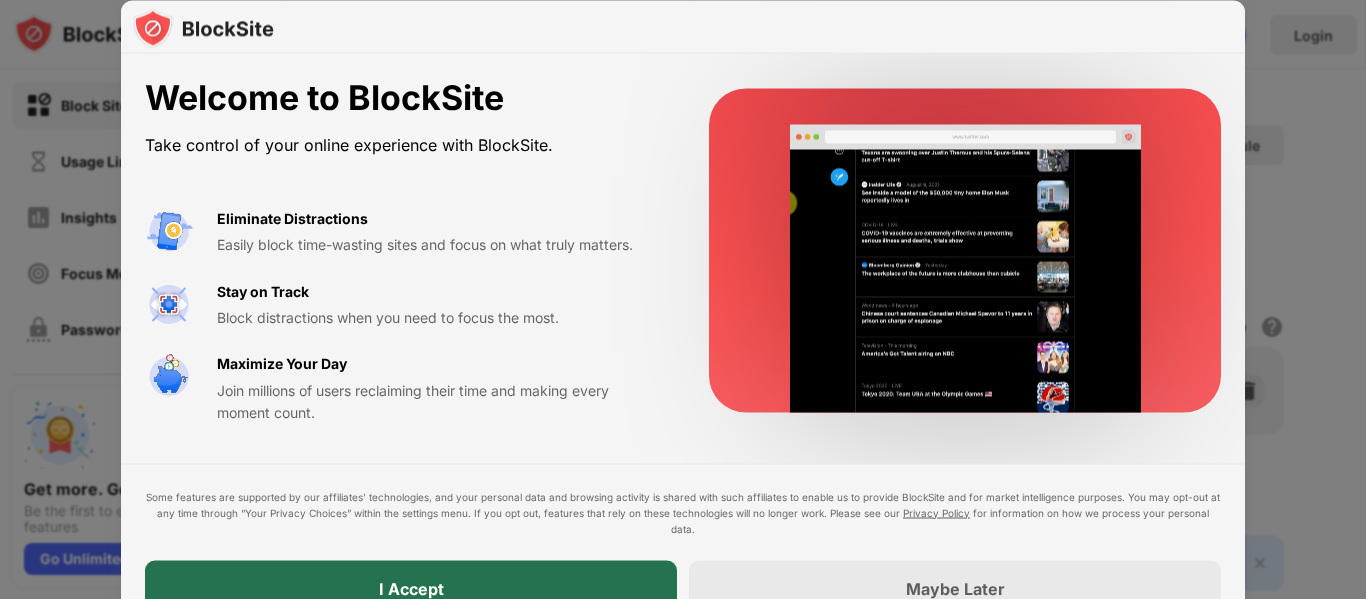 click on "I Accept" at bounding box center (411, 588) 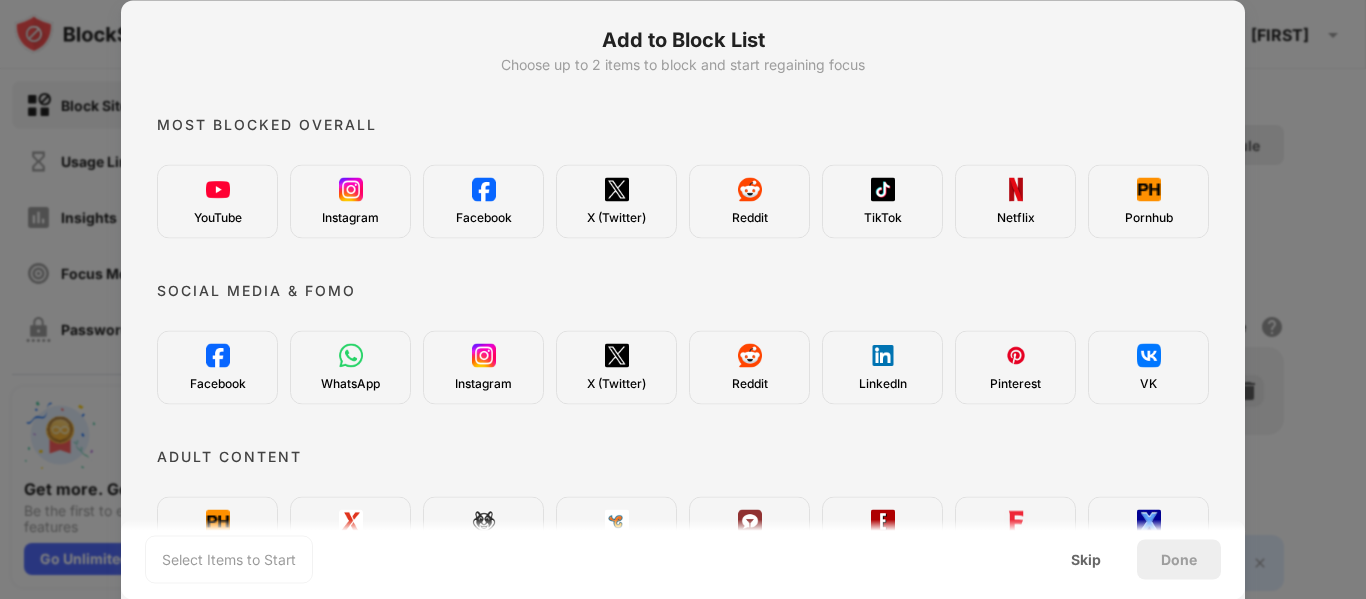 click at bounding box center (1149, 189) 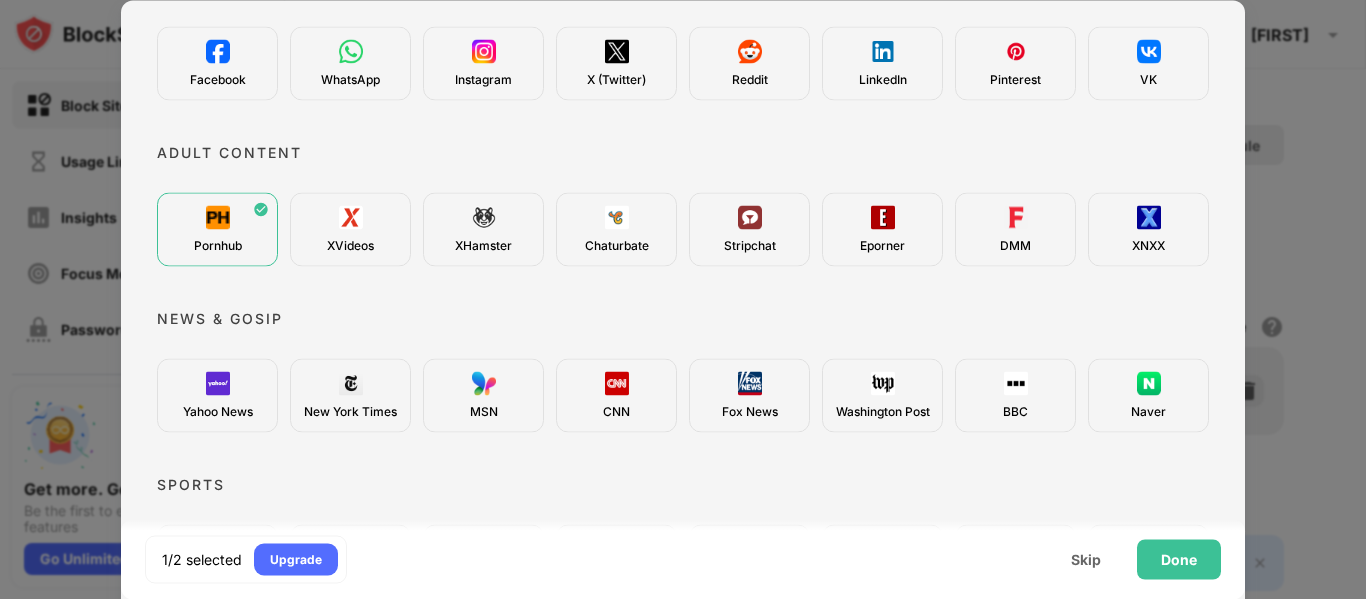 scroll, scrollTop: 310, scrollLeft: 0, axis: vertical 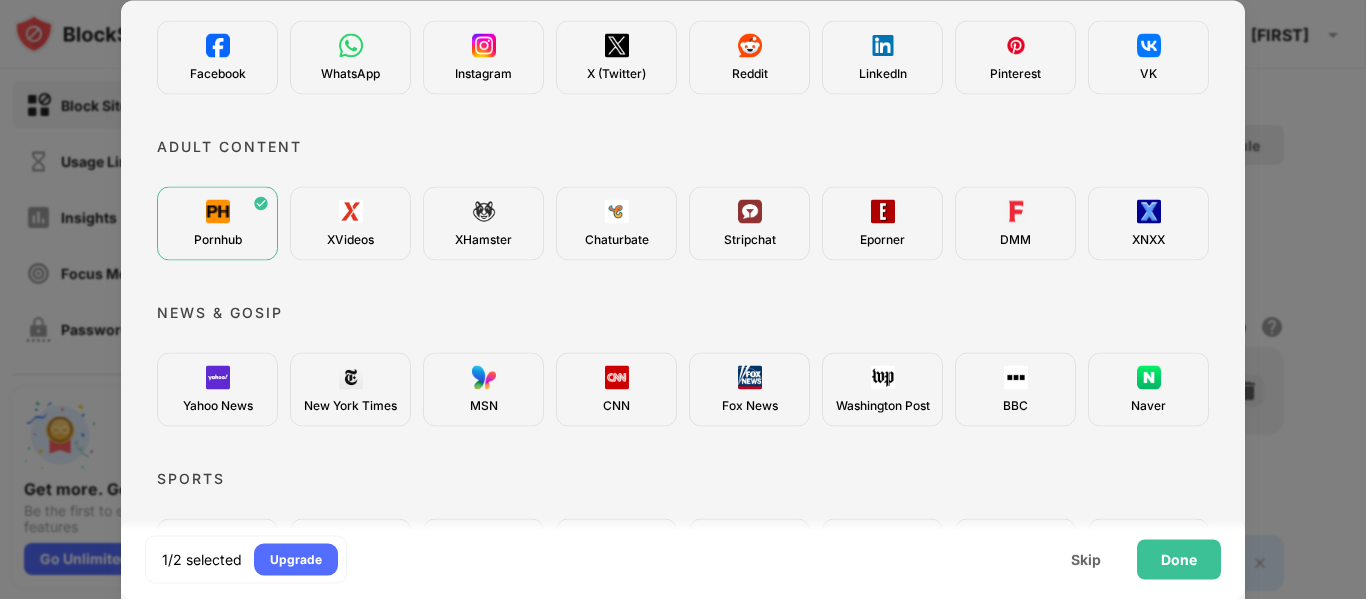 click on "XVideos" at bounding box center [350, 223] 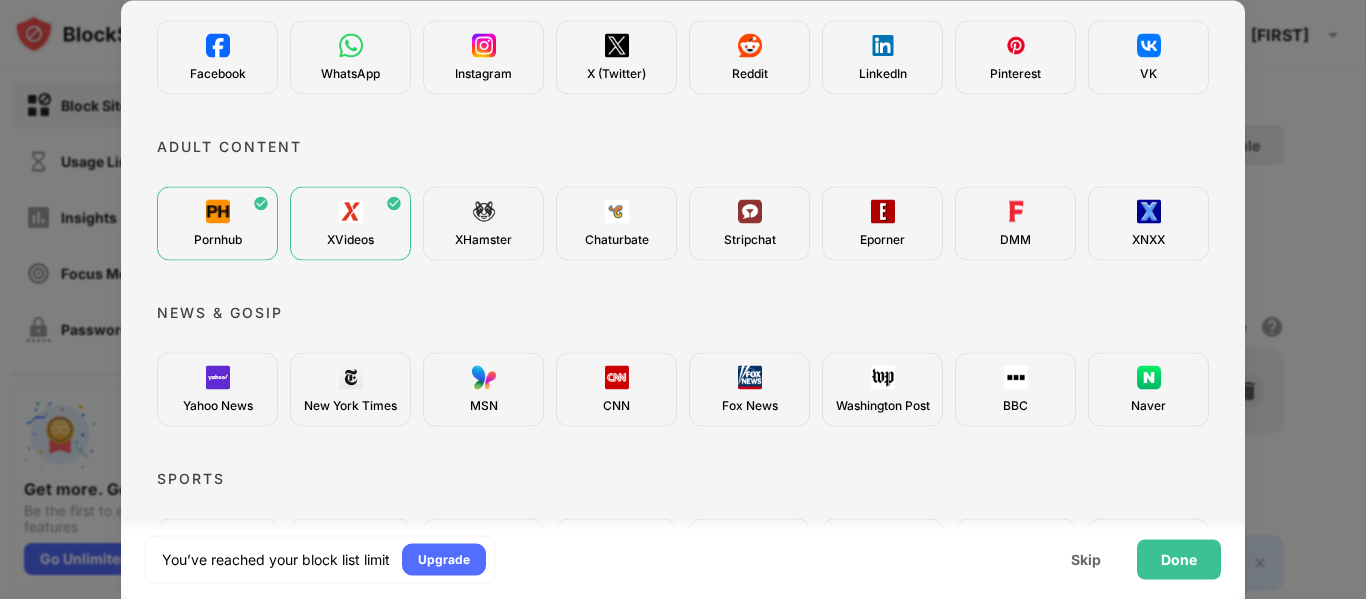 click on "XHamster" at bounding box center (483, 239) 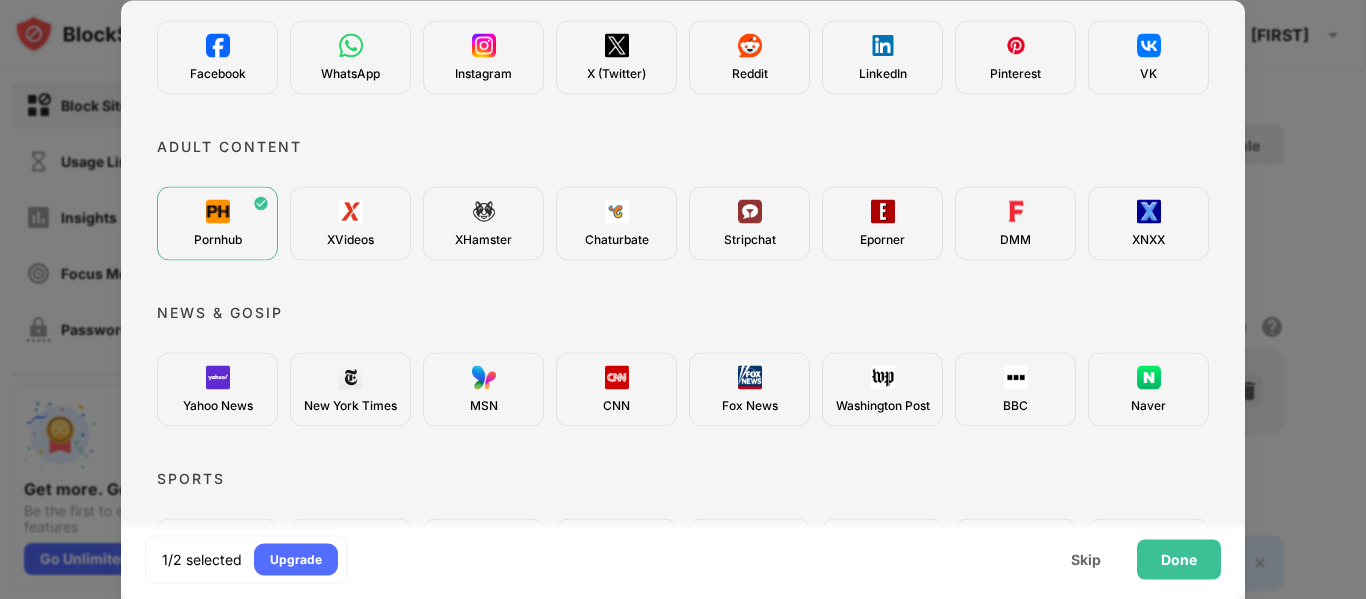 click on "XHamster" at bounding box center [483, 223] 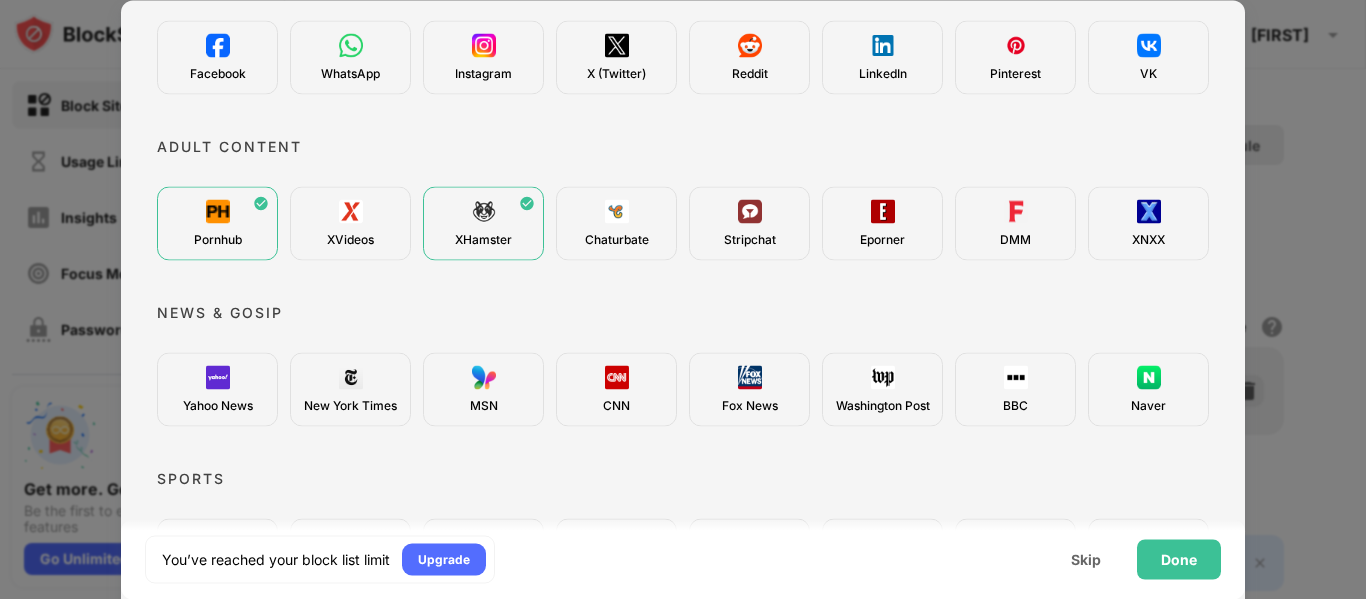 click at bounding box center (351, 211) 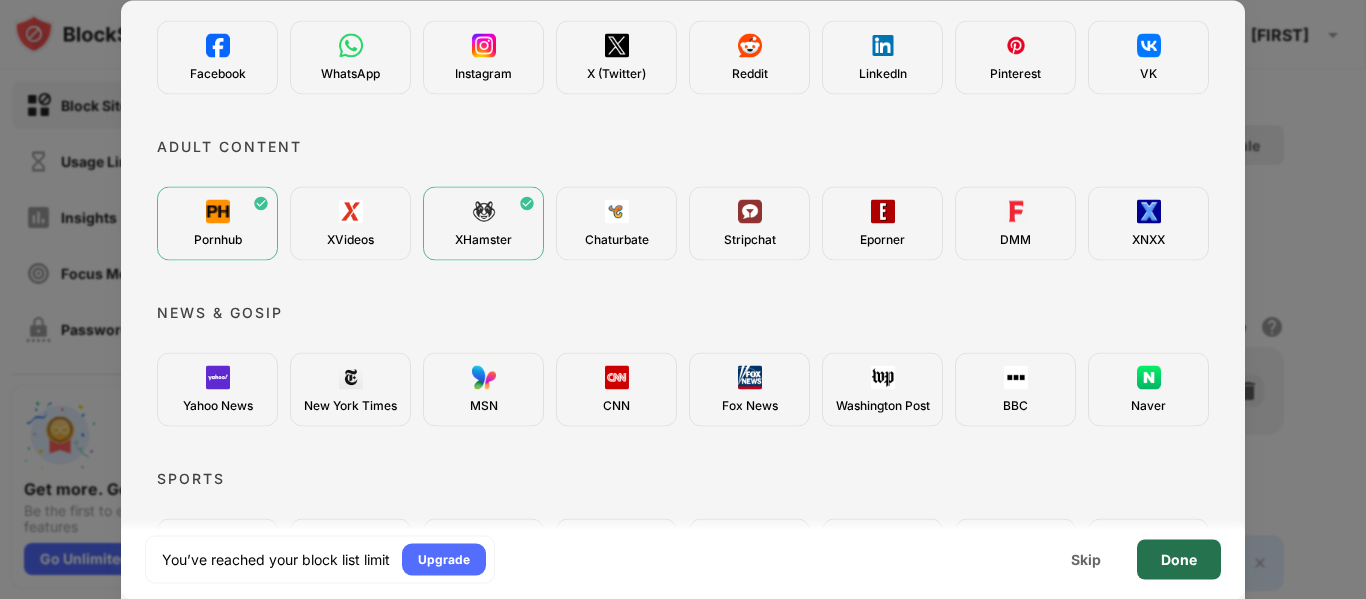 click on "Done" at bounding box center (1179, 559) 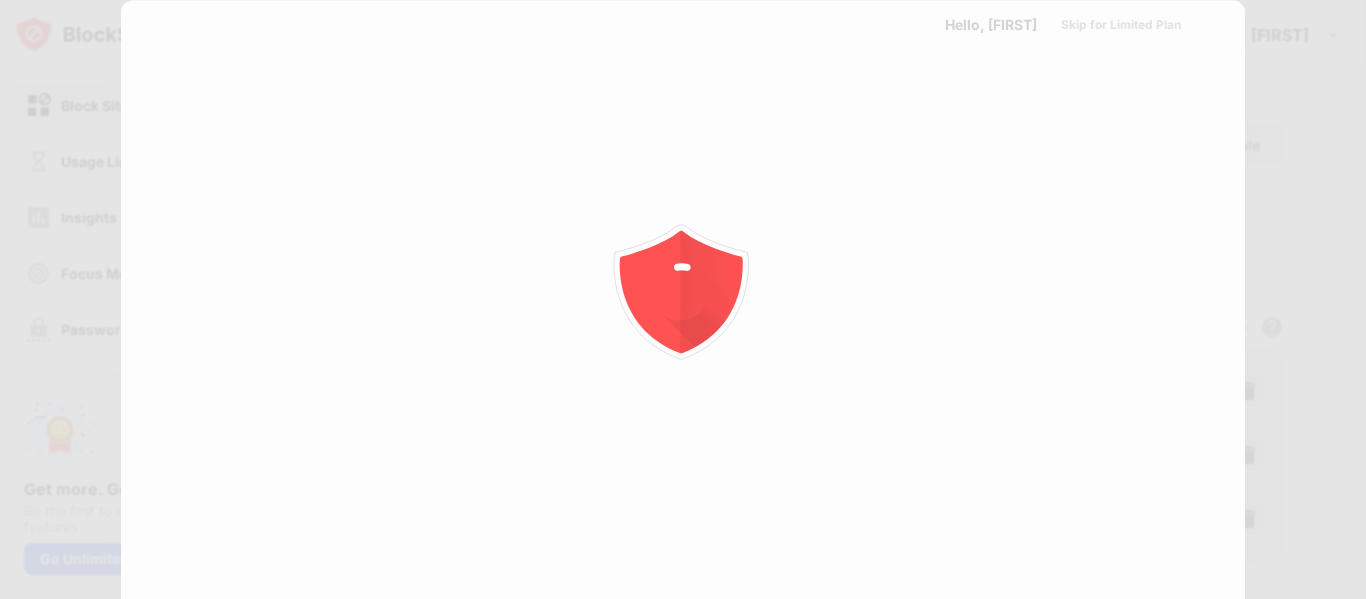 scroll, scrollTop: 0, scrollLeft: 0, axis: both 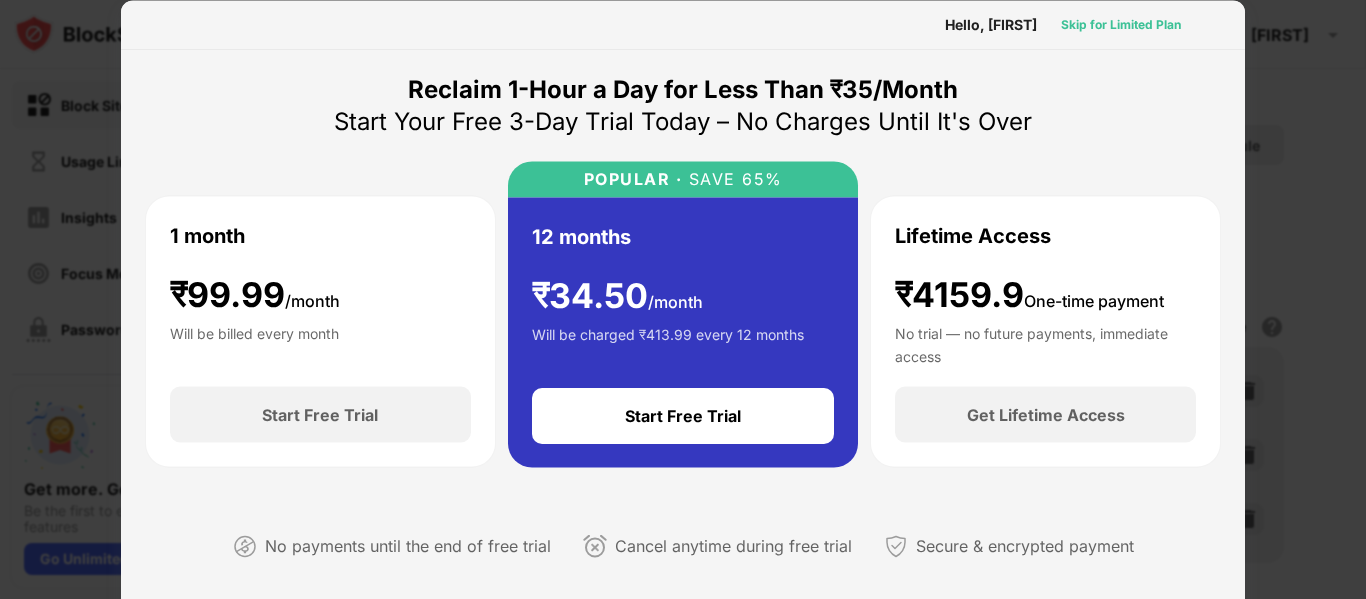 click on "Skip for Limited Plan" at bounding box center (1121, 24) 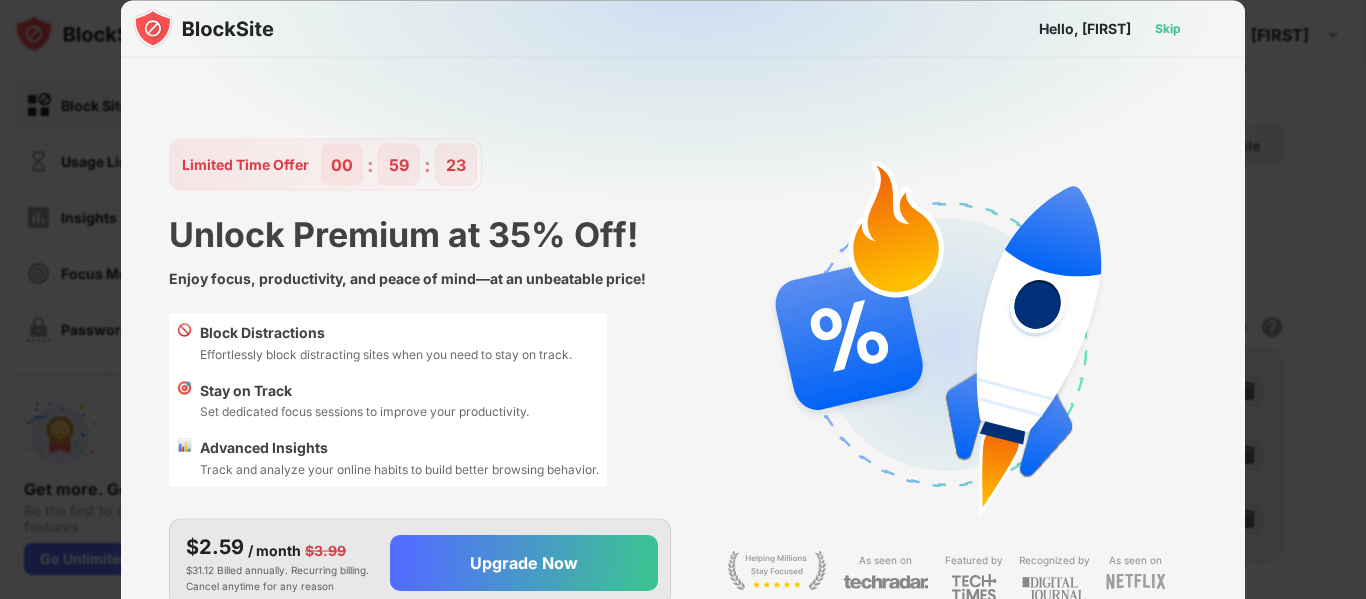 click on "Skip" at bounding box center (1168, 28) 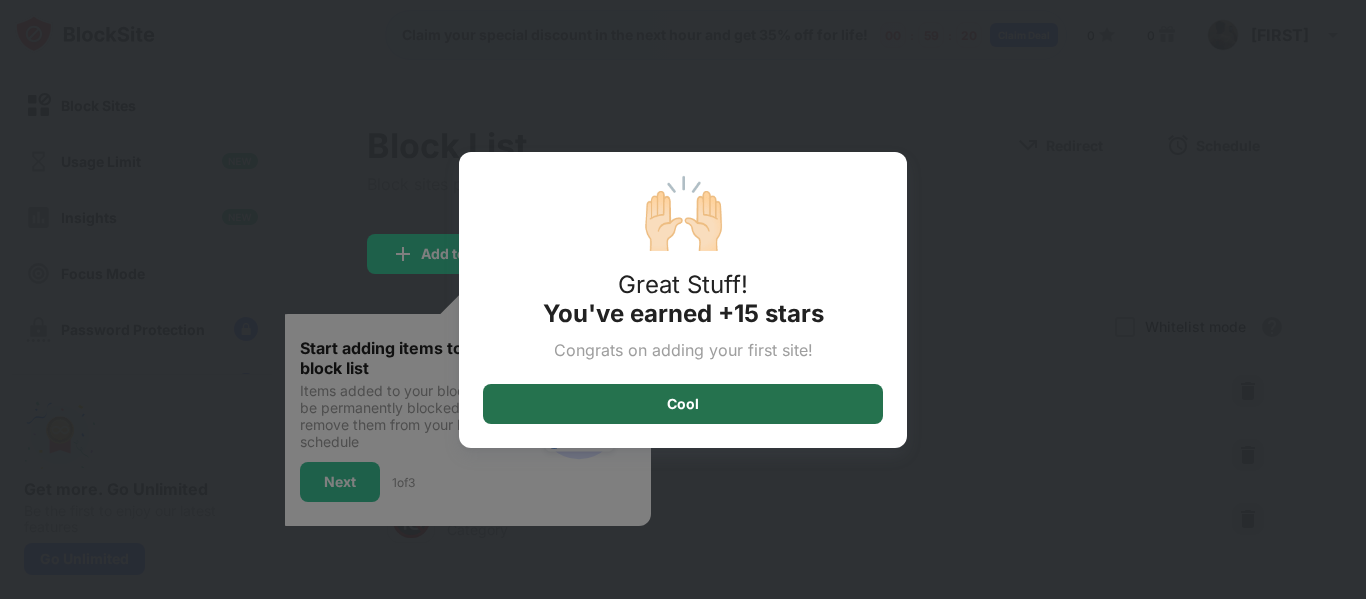 click on "Cool" at bounding box center (683, 404) 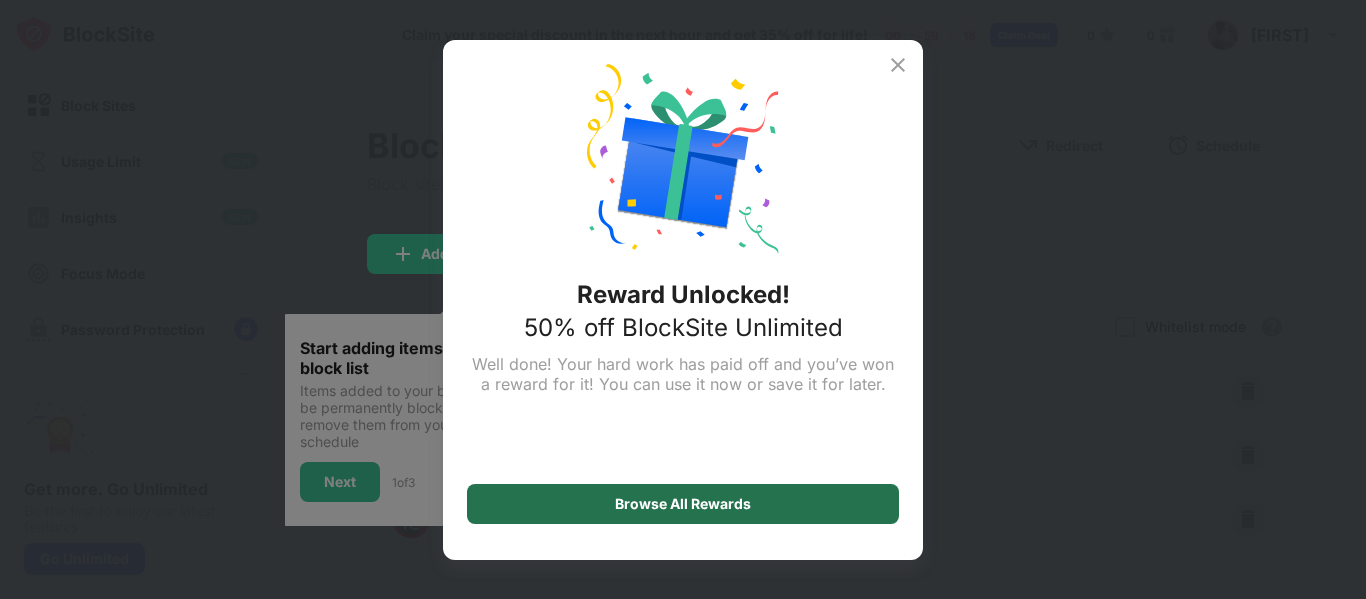 click on "Browse All Rewards" at bounding box center [683, 504] 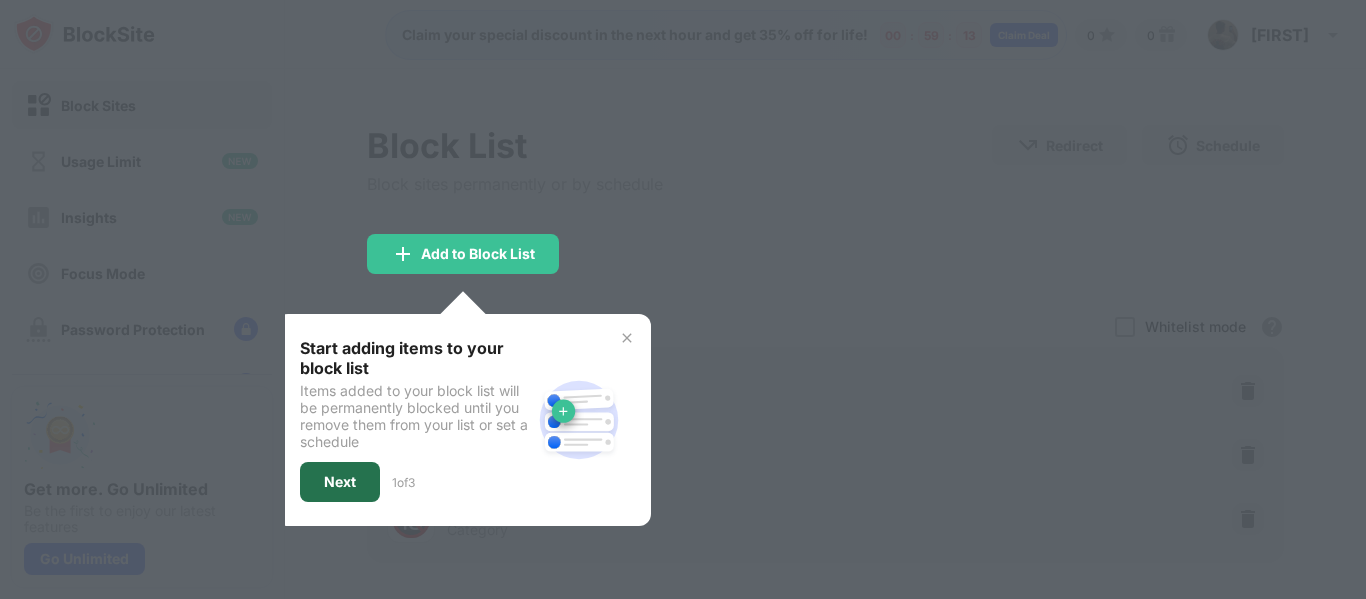 click on "Next" at bounding box center (340, 482) 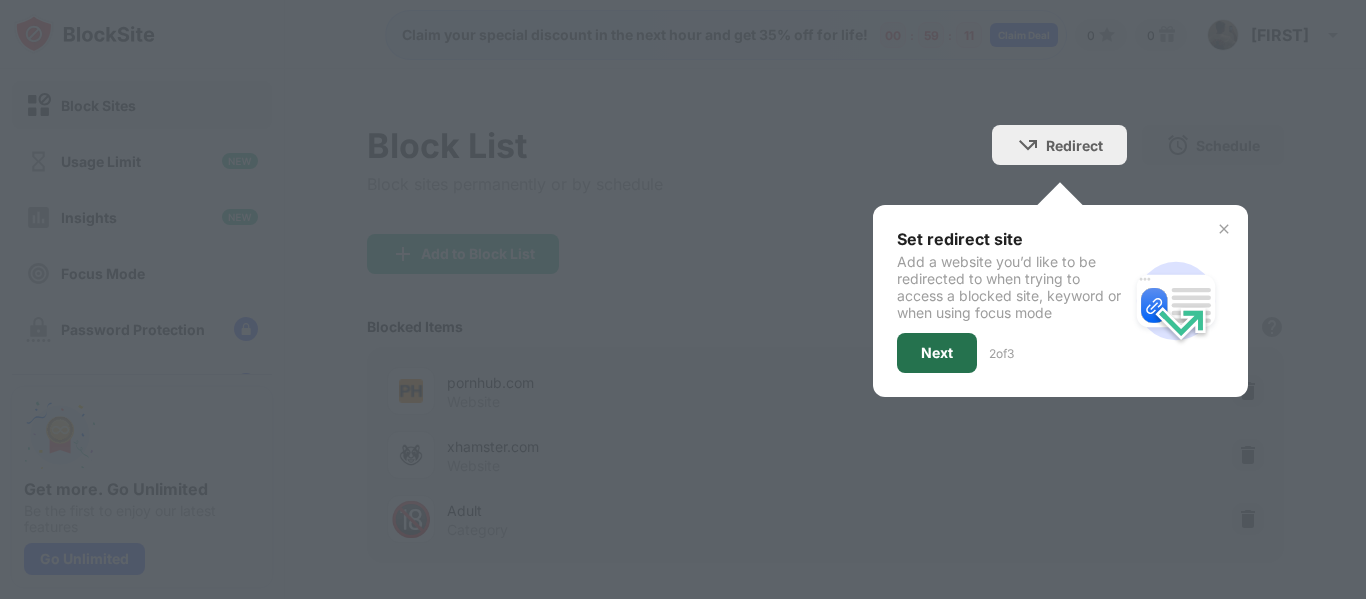 click on "Next" at bounding box center [937, 353] 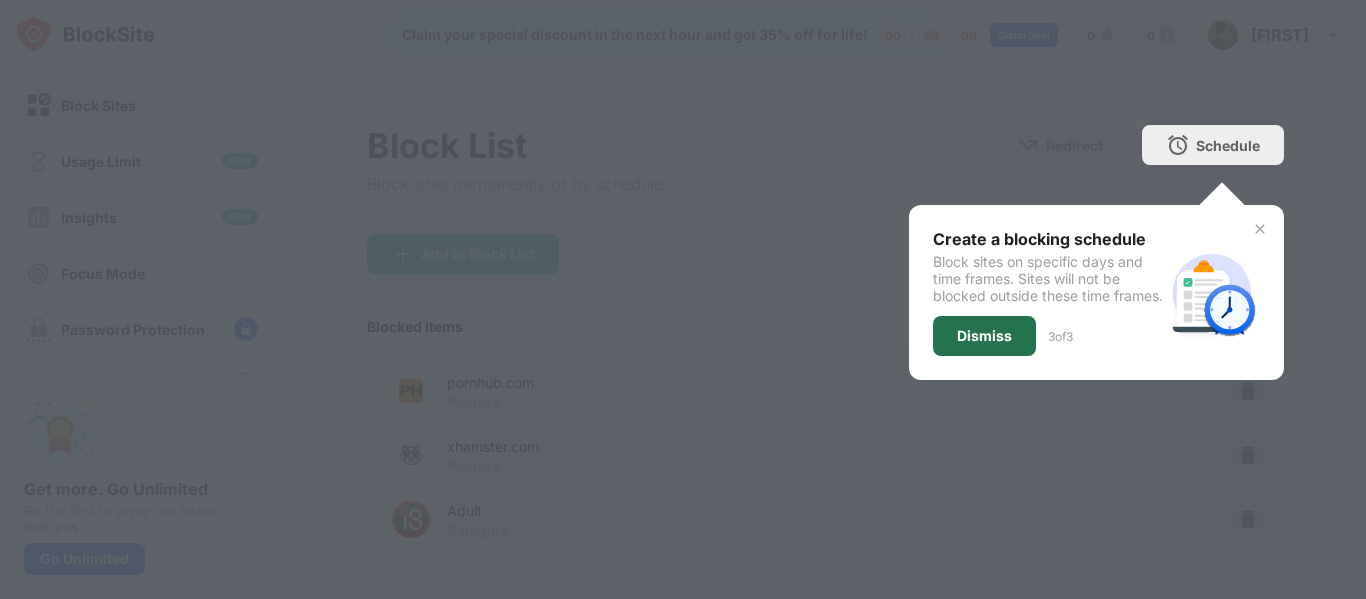 click on "Dismiss" at bounding box center (984, 336) 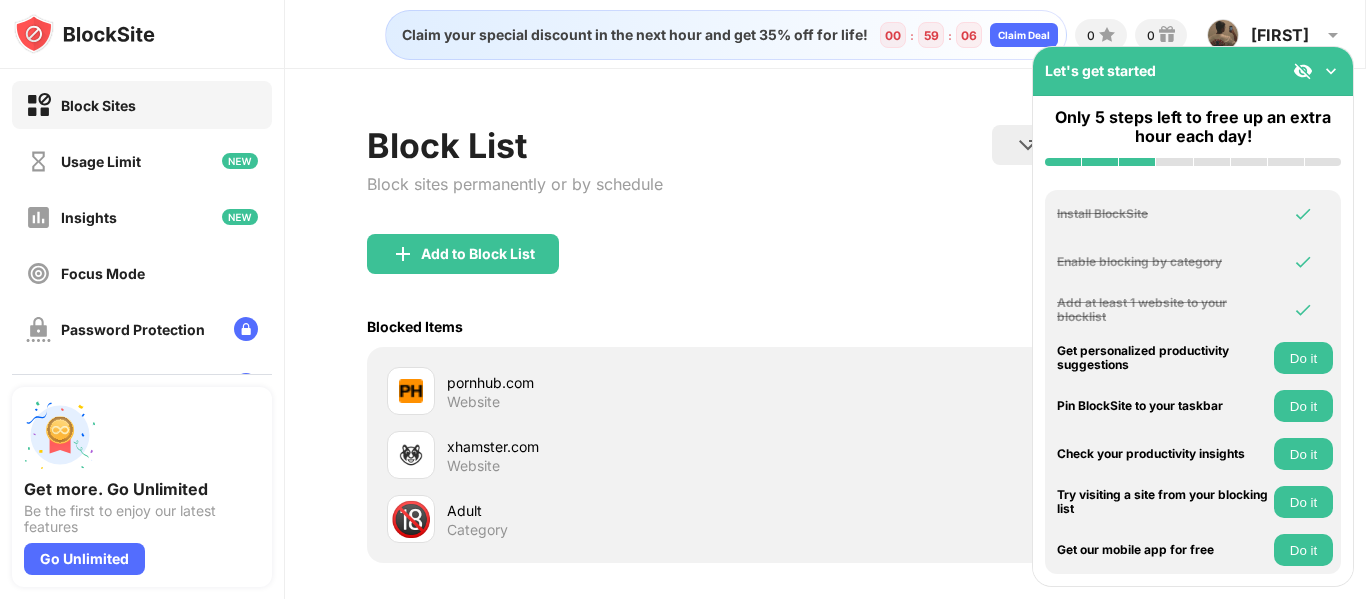 click at bounding box center (1331, 71) 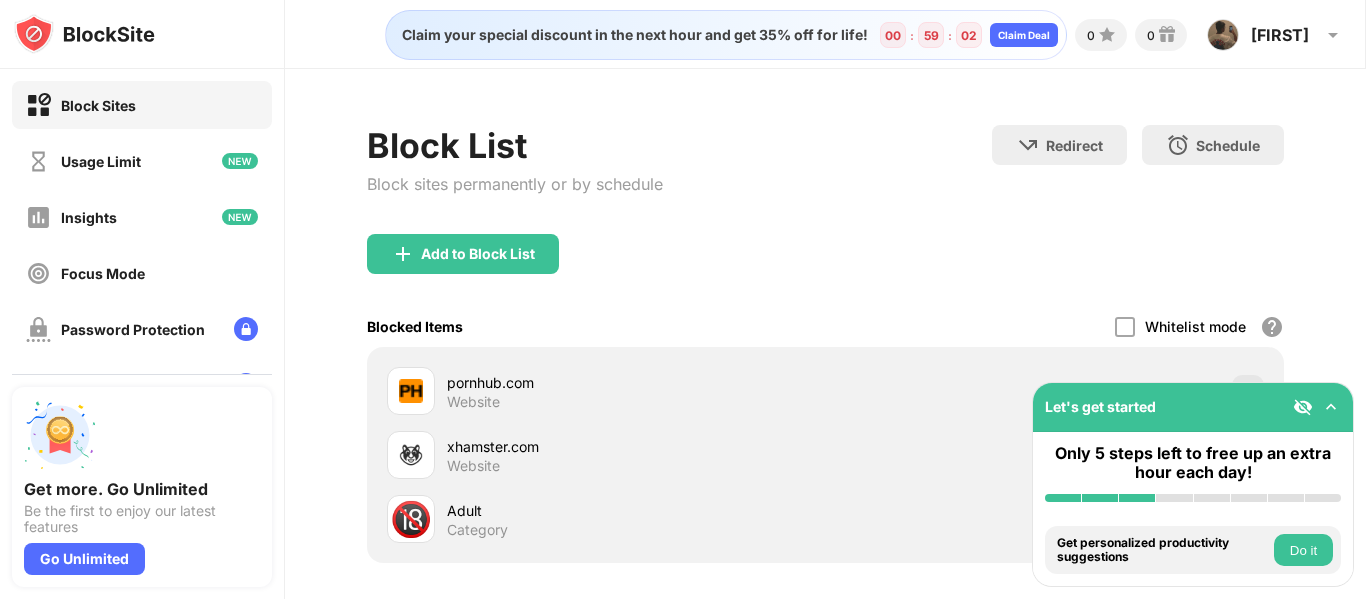 click on "Get personalized productivity suggestions Do it" at bounding box center (1193, 550) 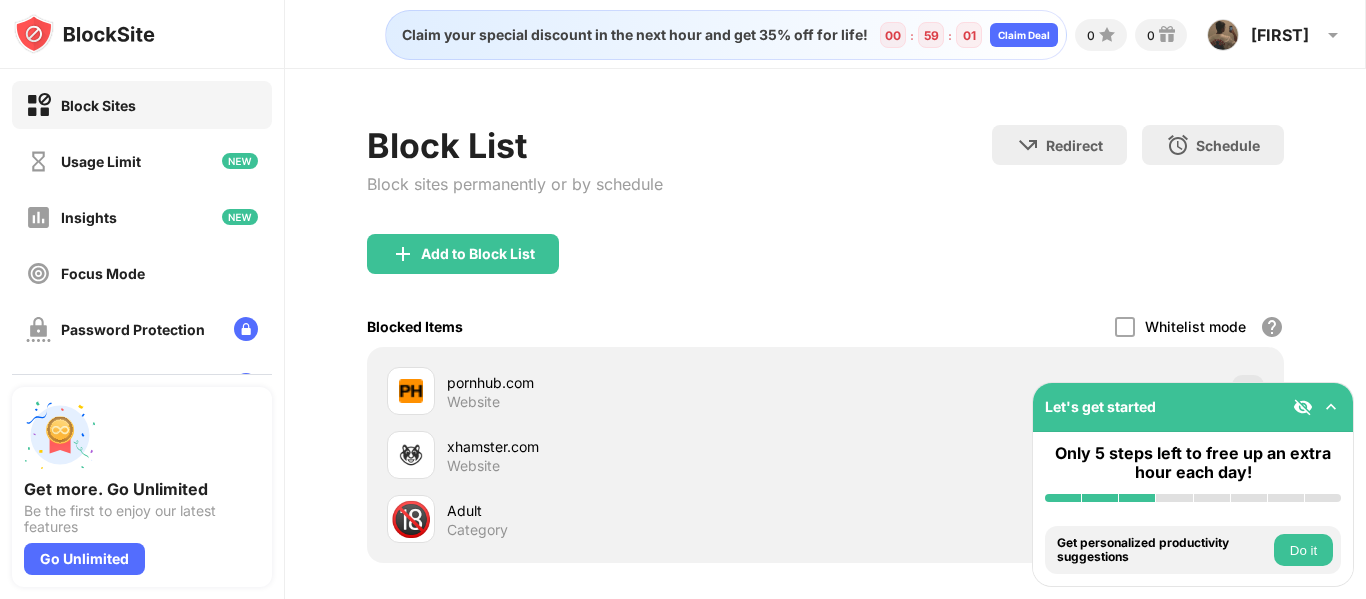 click on "Do it" at bounding box center [1303, 550] 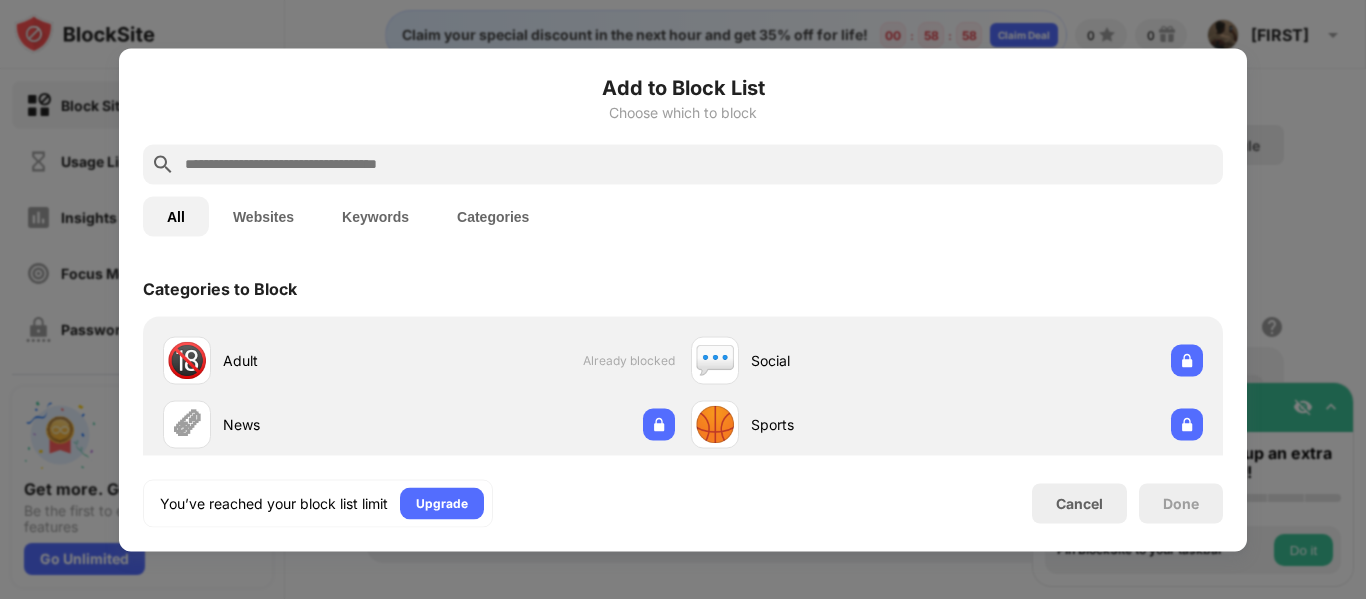 click on "Websites" at bounding box center (263, 216) 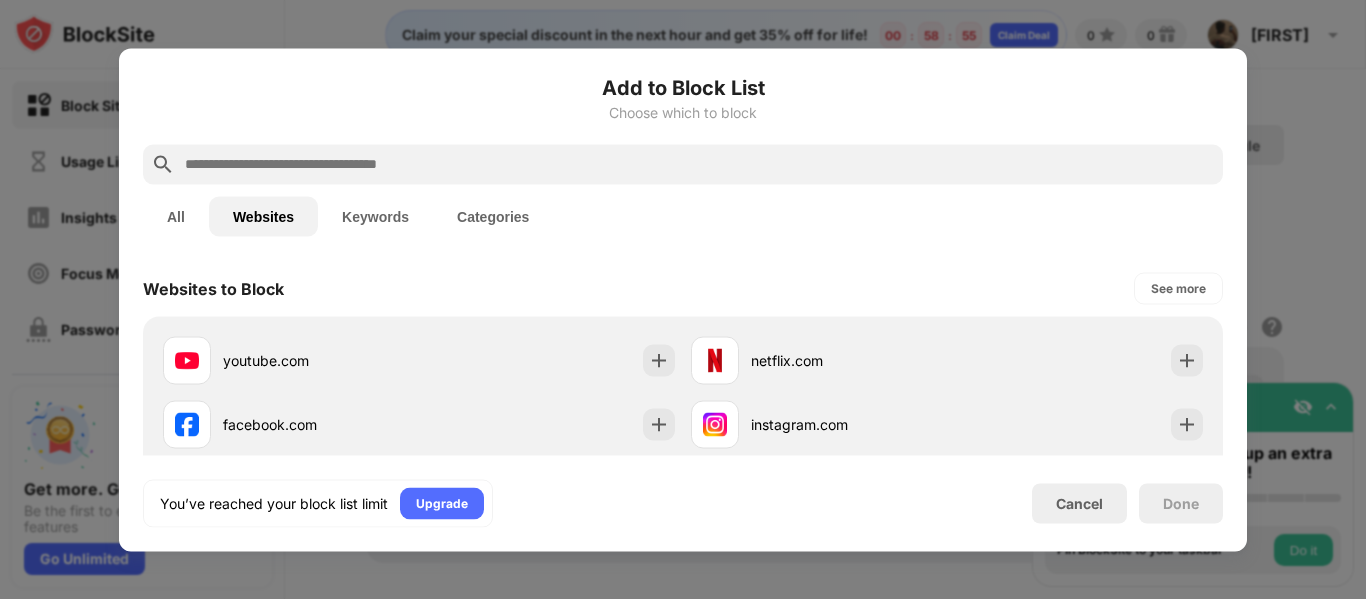 click on "Keywords" at bounding box center (375, 216) 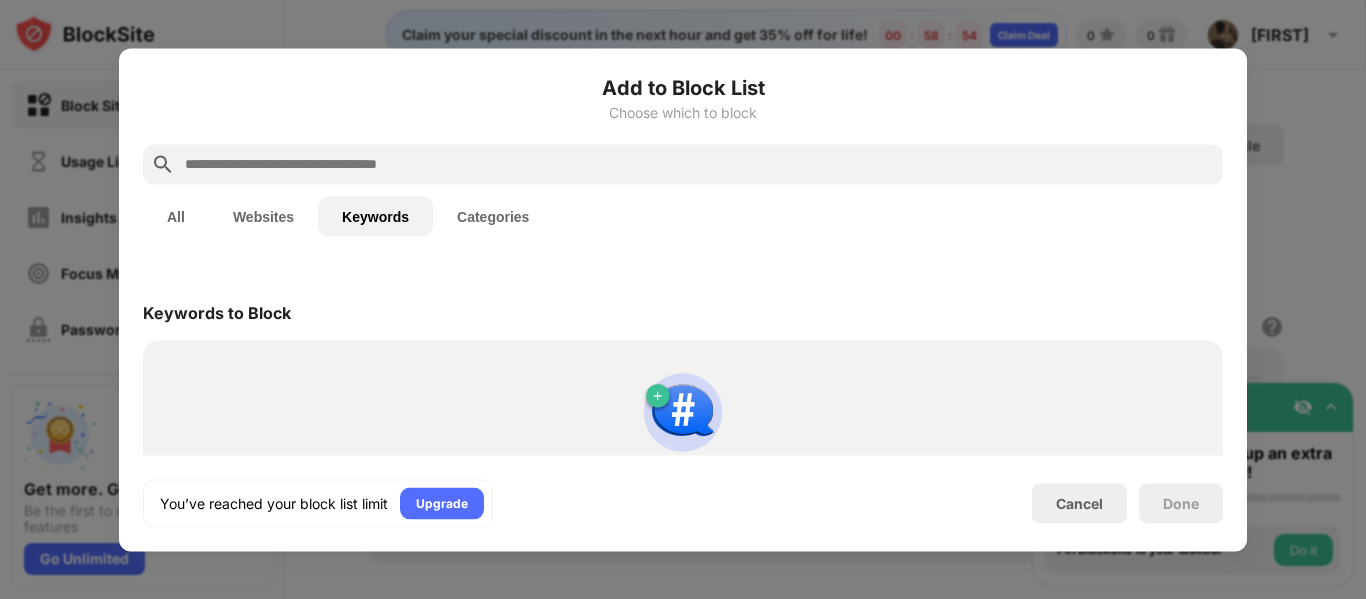 click at bounding box center [699, 164] 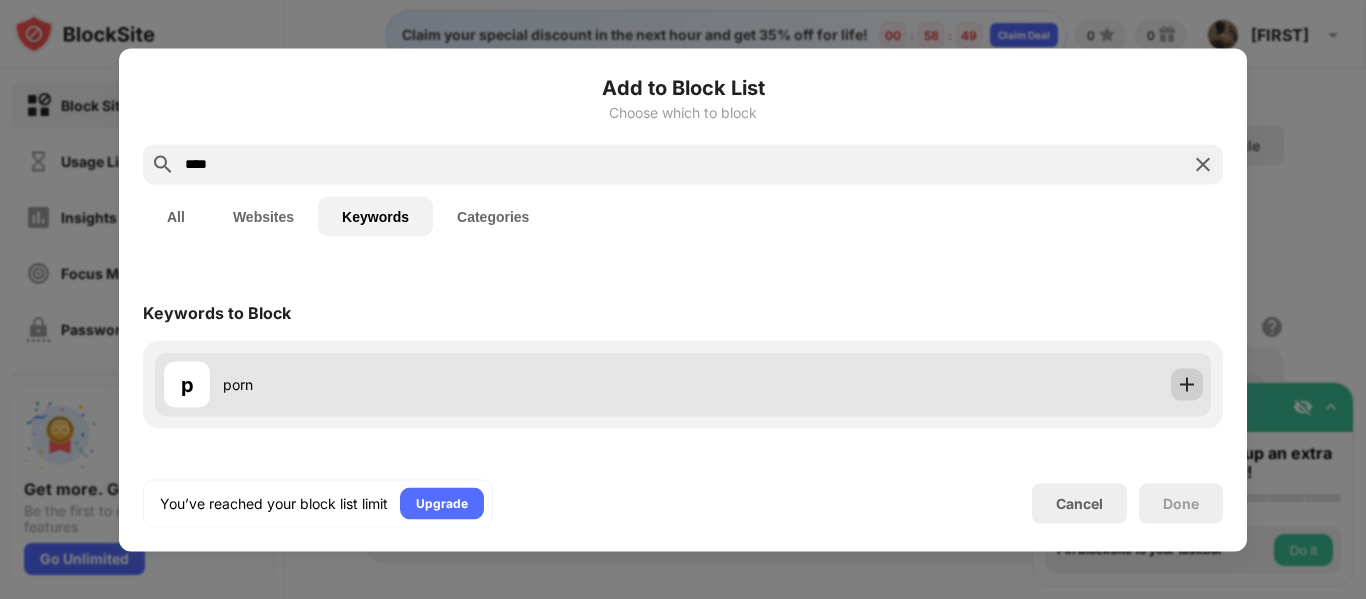 type on "****" 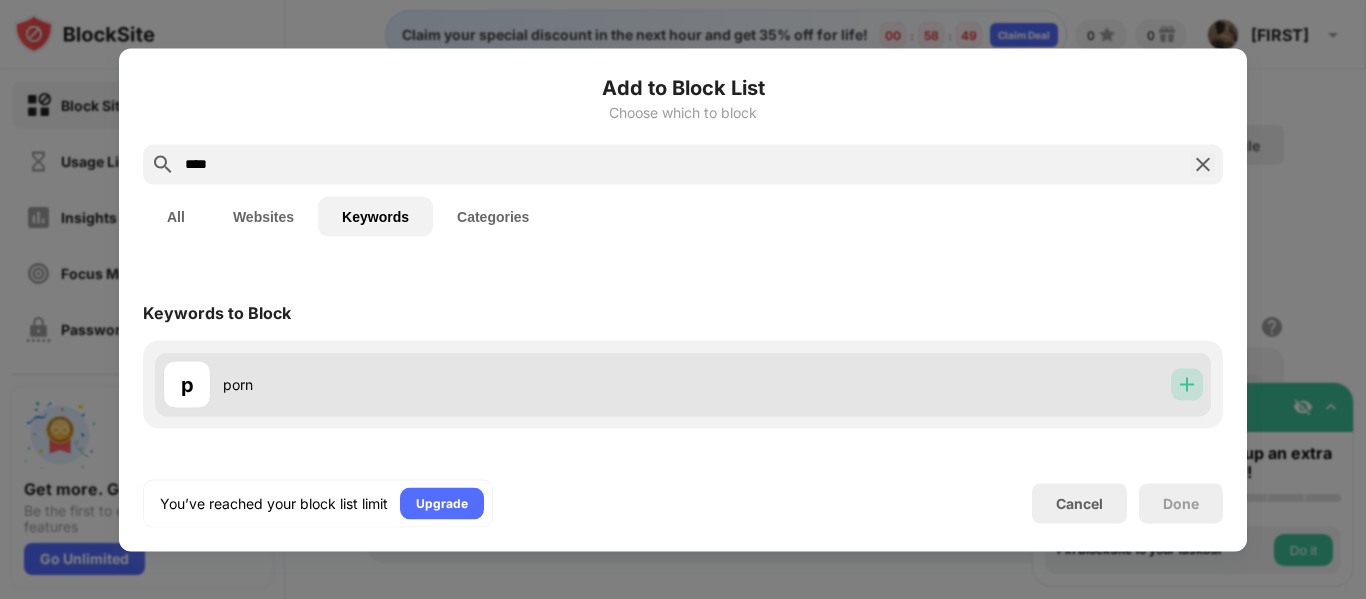 click at bounding box center (1187, 384) 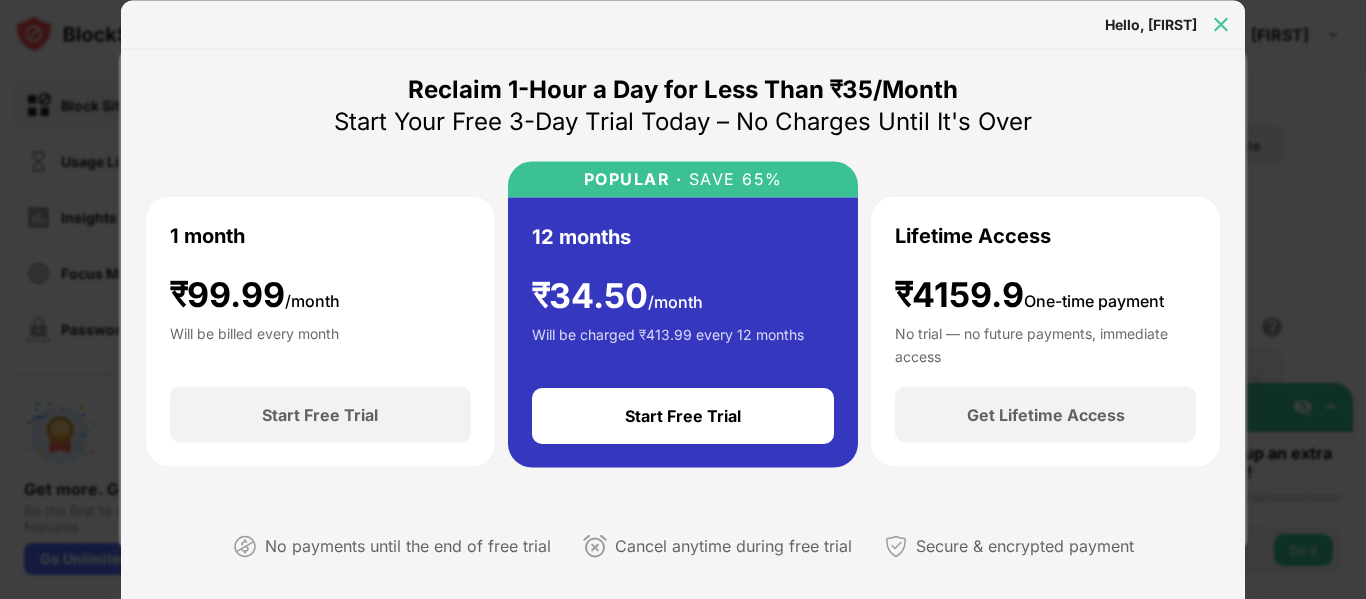 click at bounding box center [1221, 24] 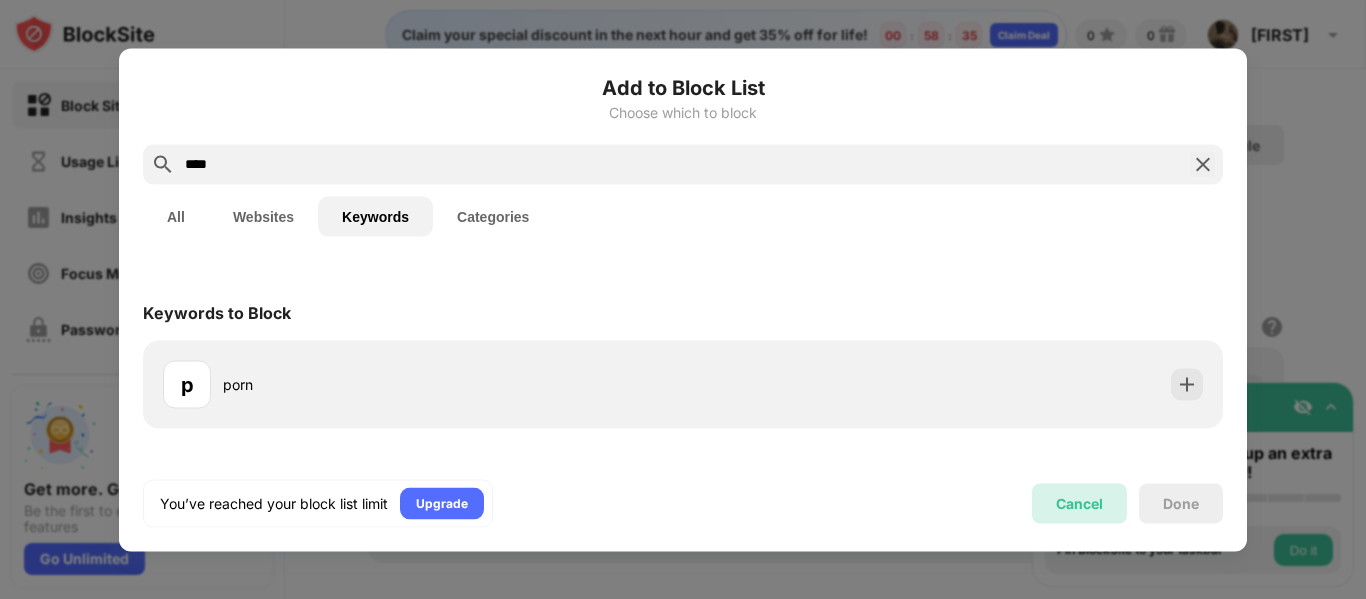 click on "Cancel" at bounding box center (1079, 503) 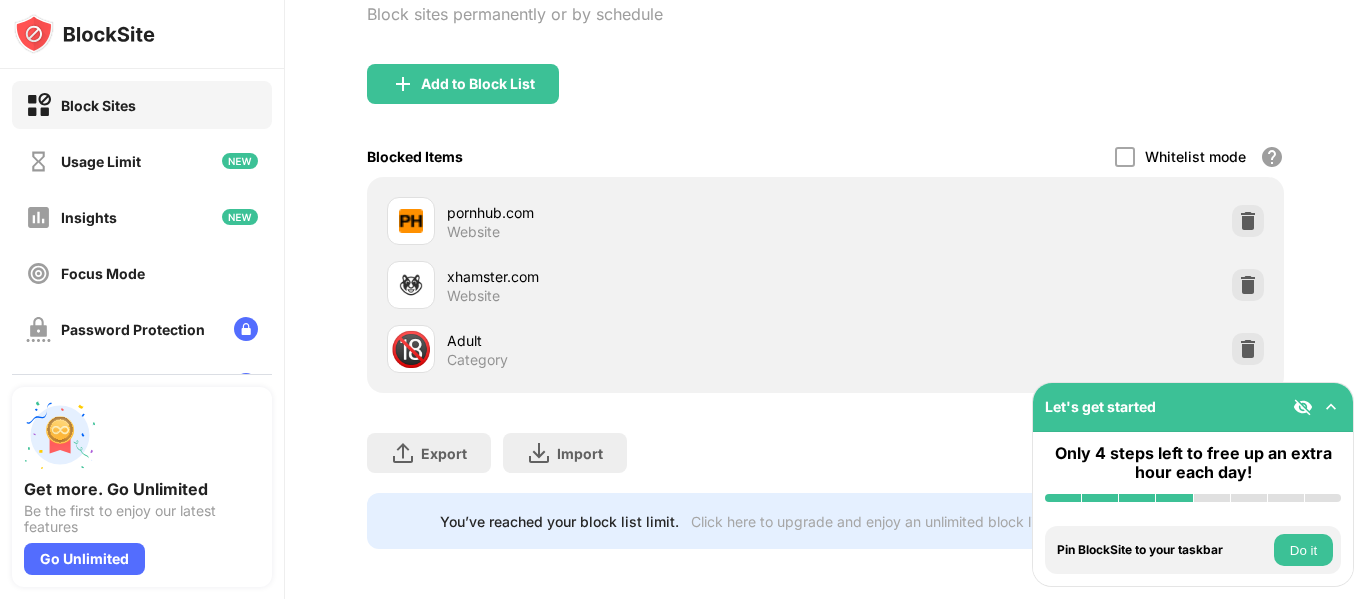 scroll, scrollTop: 191, scrollLeft: 0, axis: vertical 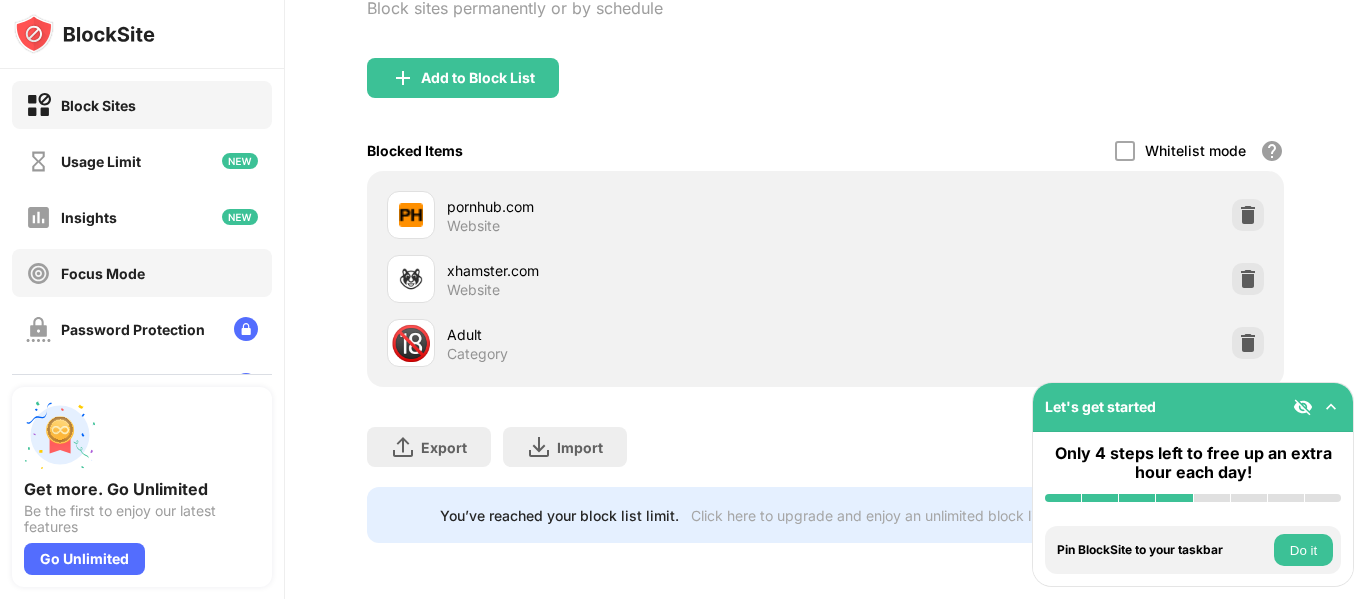 click on "Focus Mode" at bounding box center (142, 273) 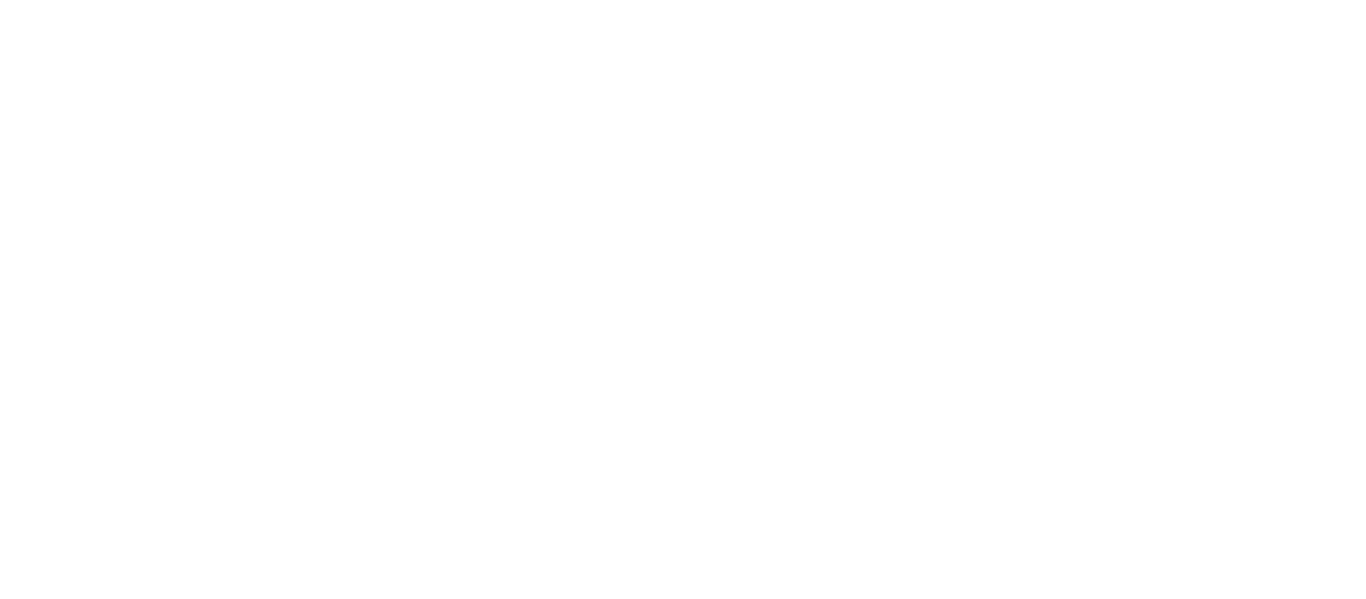 scroll, scrollTop: 0, scrollLeft: 0, axis: both 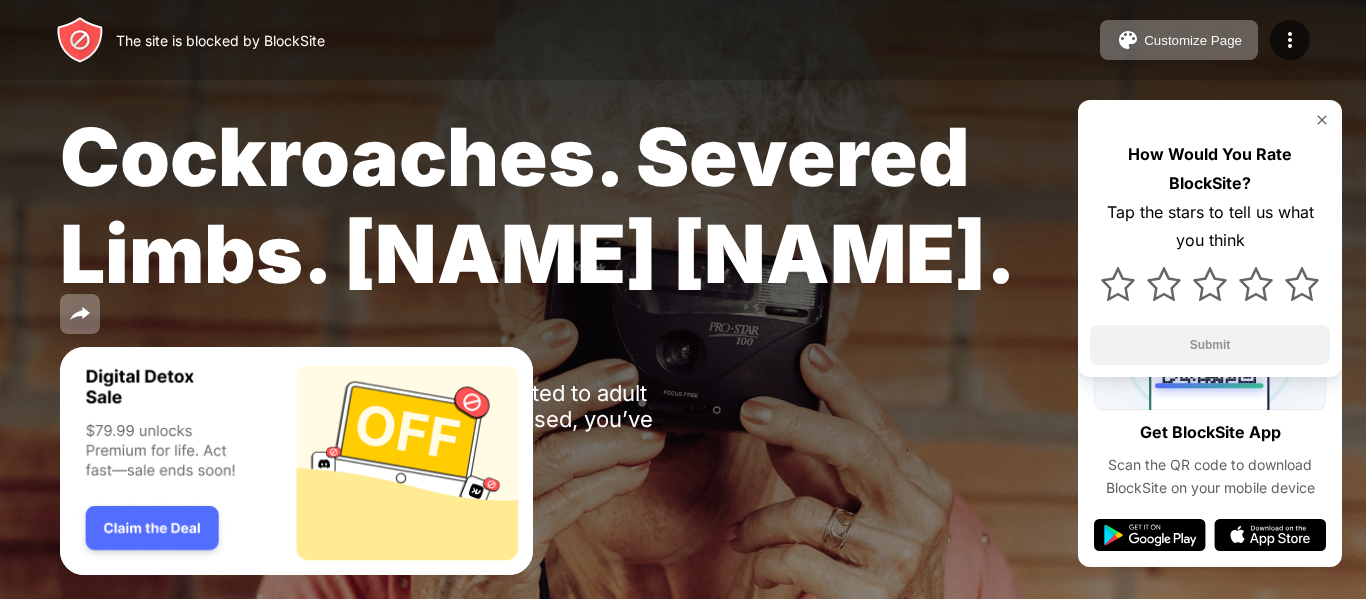 click on "How Would You Rate BlockSite? Tap the stars to tell us what you think Submit" at bounding box center (1210, 238) 